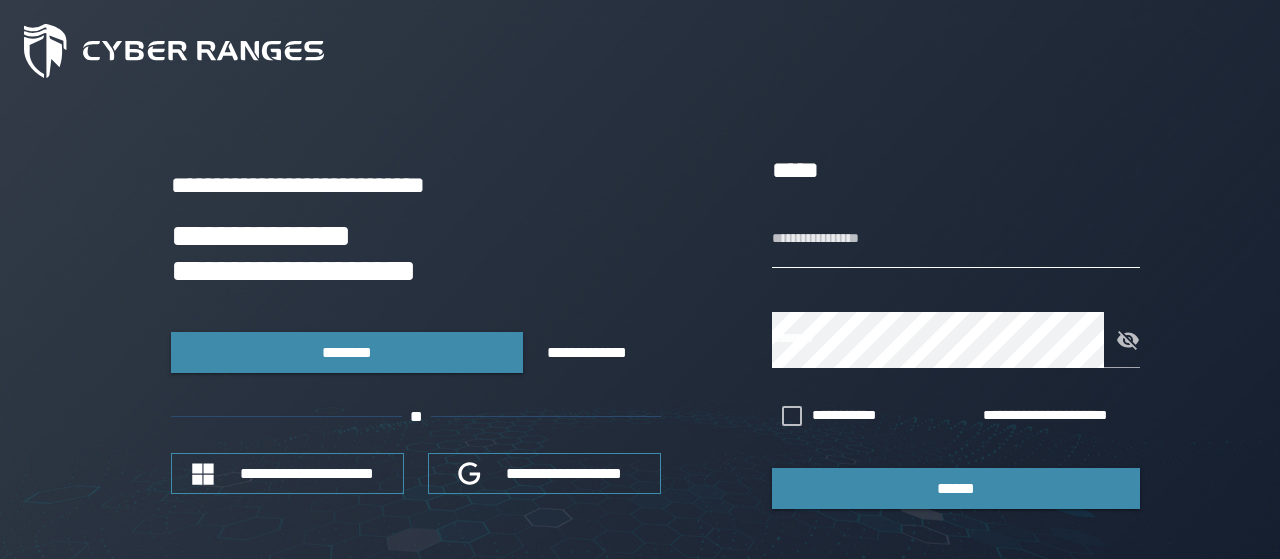 scroll, scrollTop: 0, scrollLeft: 0, axis: both 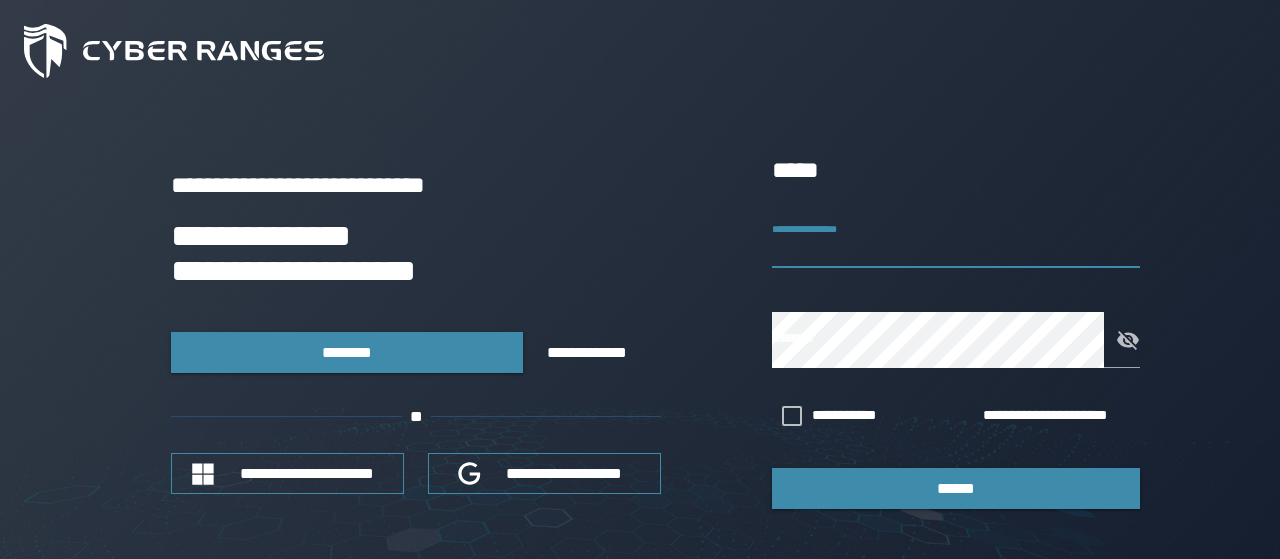 type on "**********" 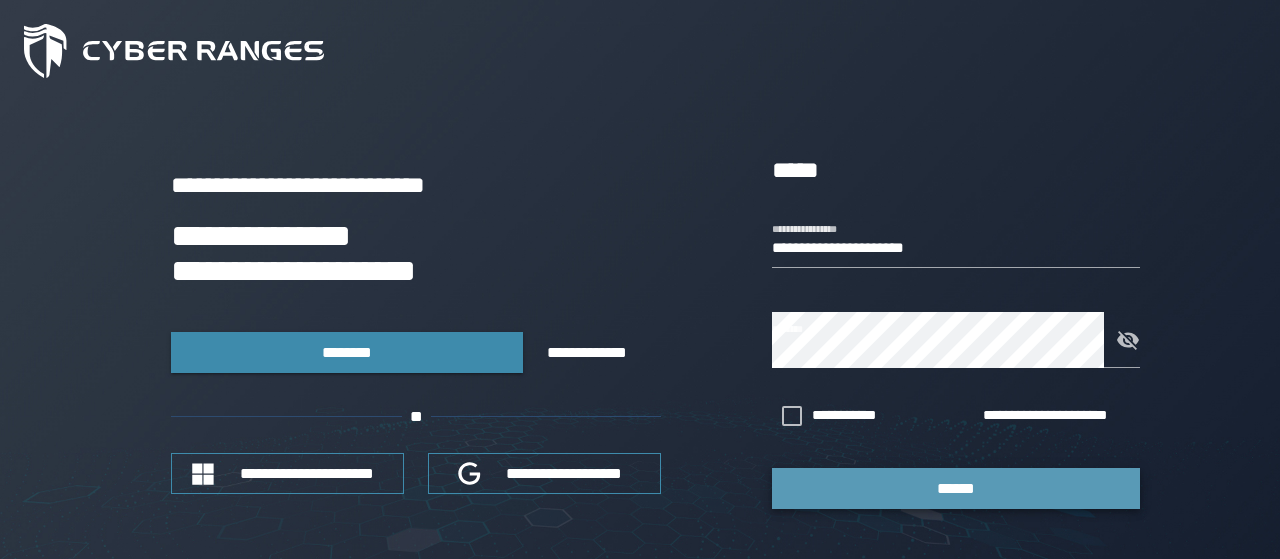 click on "******" at bounding box center [956, 488] 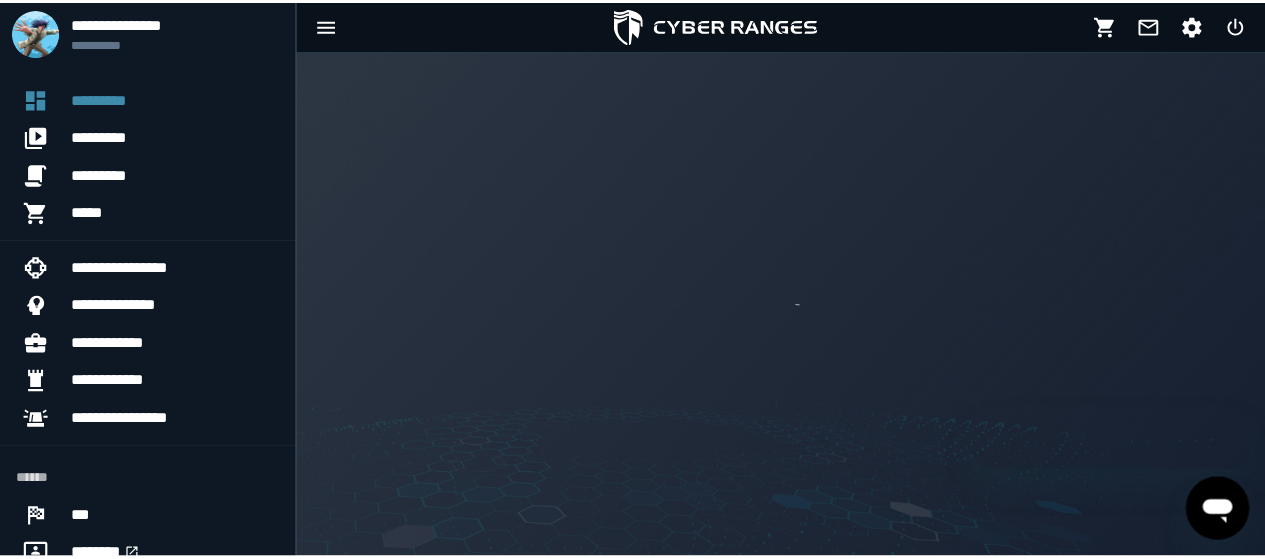 scroll, scrollTop: 0, scrollLeft: 0, axis: both 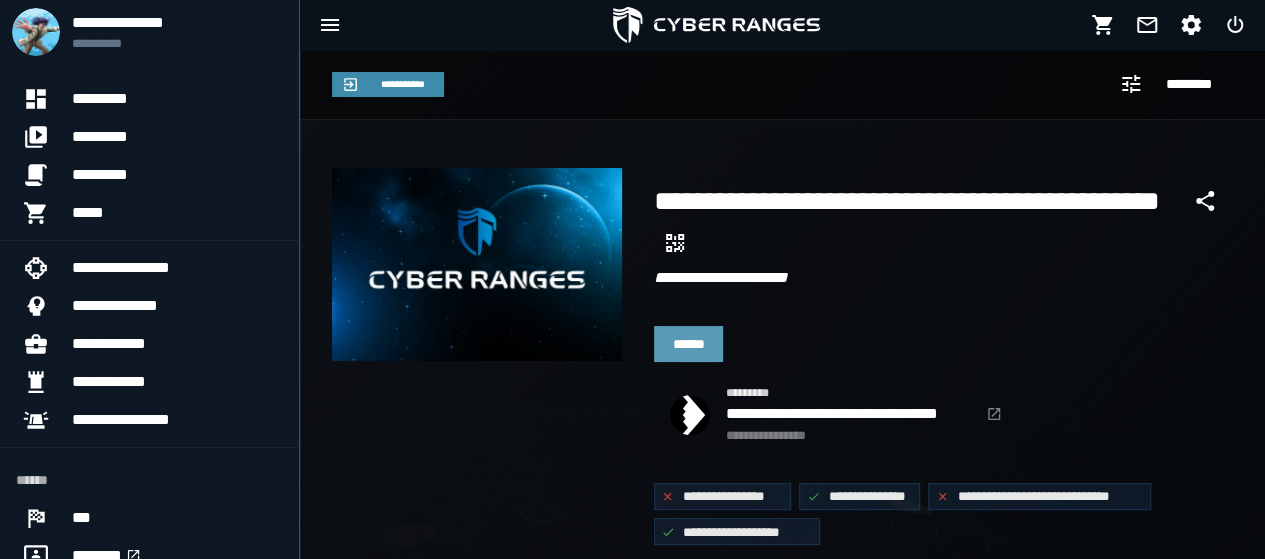 click on "******" at bounding box center [689, 344] 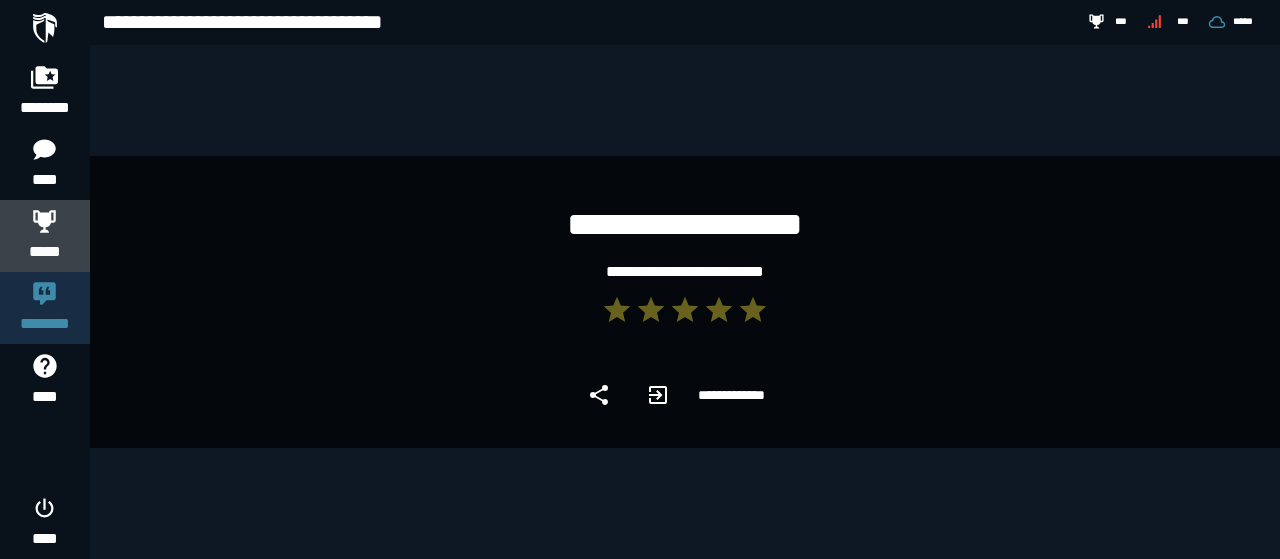 click 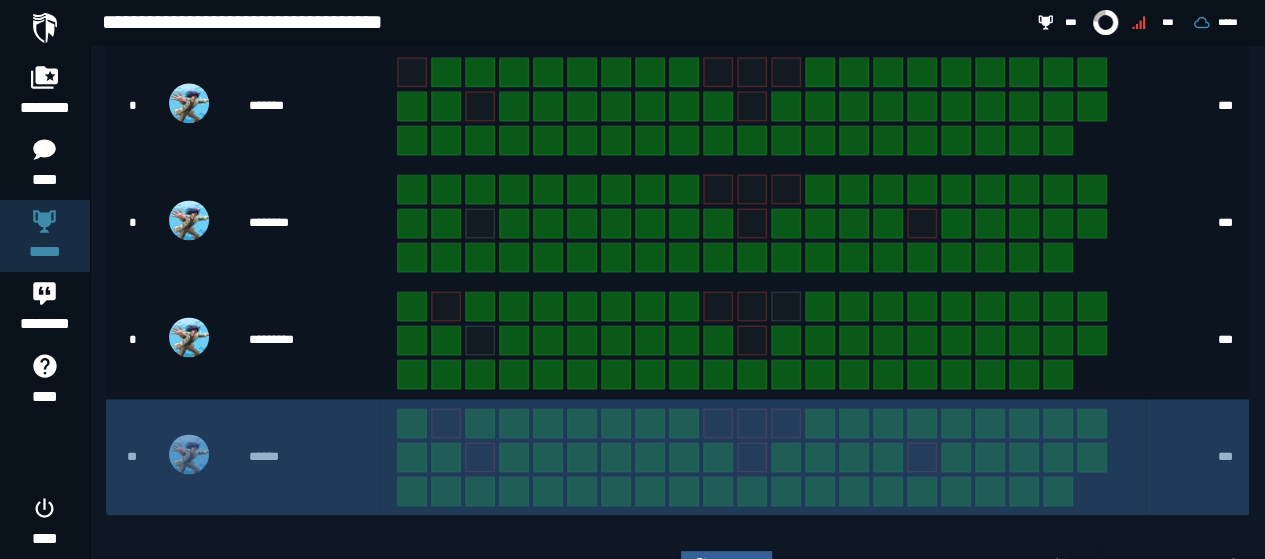 scroll, scrollTop: 1336, scrollLeft: 0, axis: vertical 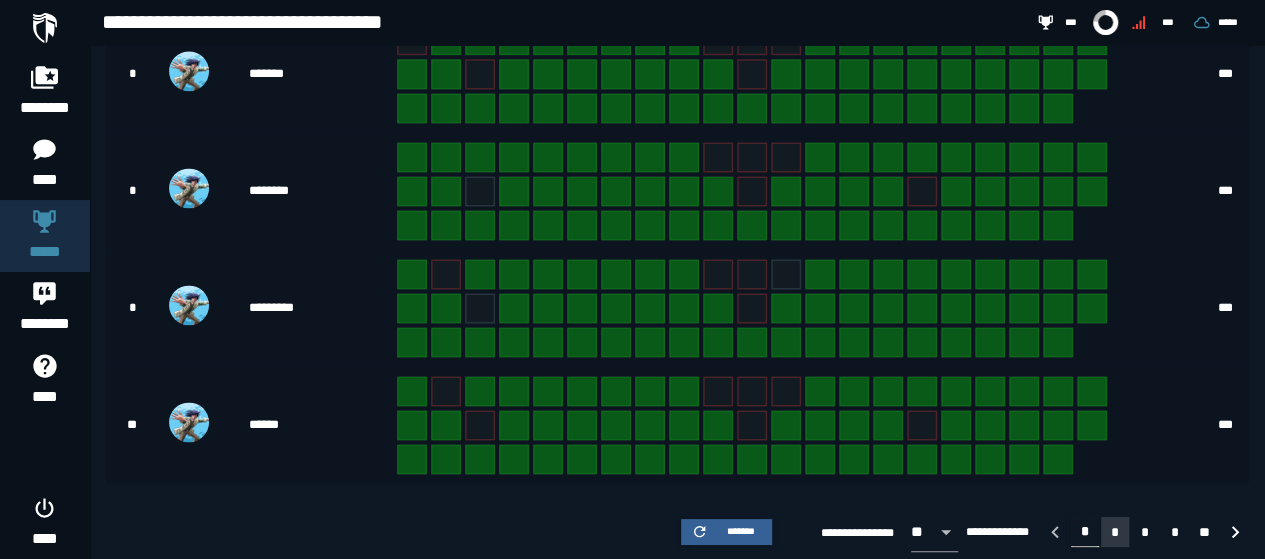 click on "*" at bounding box center [1115, 532] 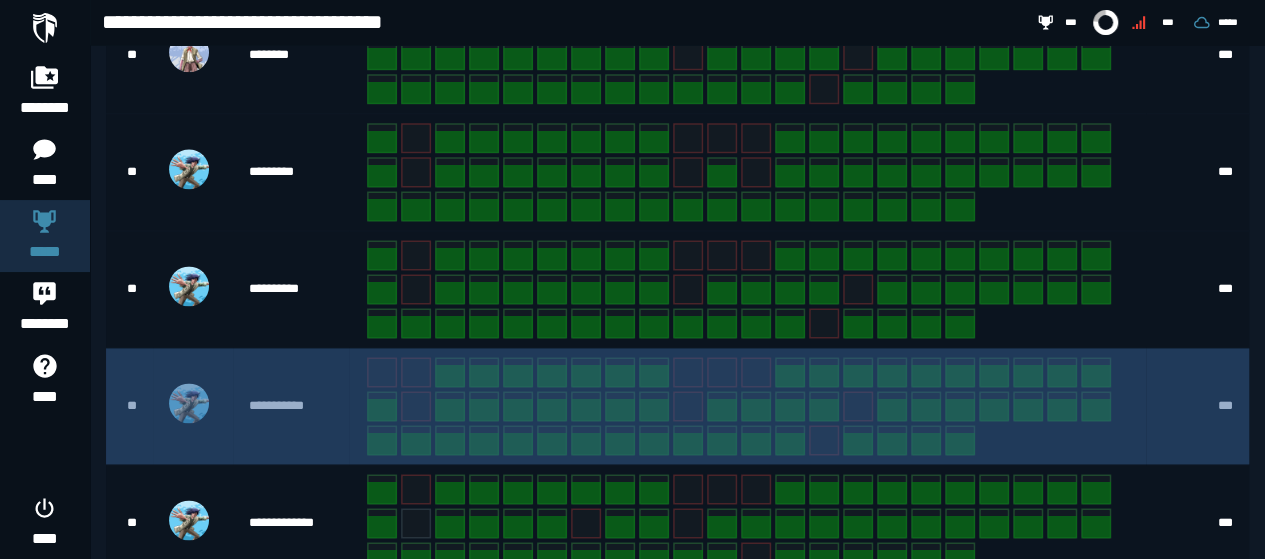 scroll, scrollTop: 1336, scrollLeft: 0, axis: vertical 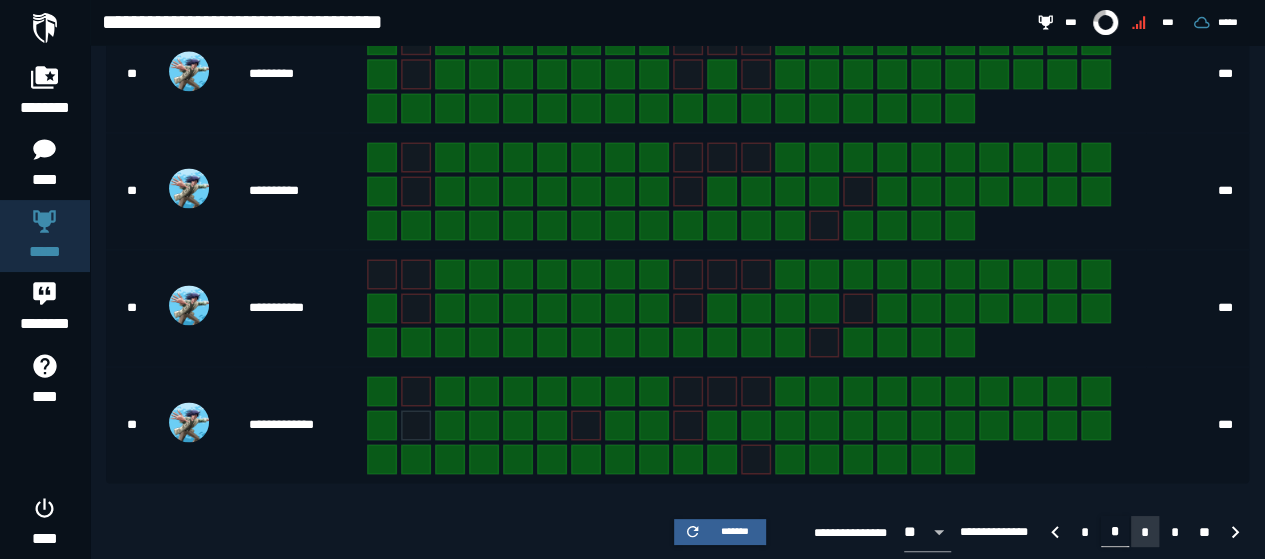 click on "*" at bounding box center [1145, 531] 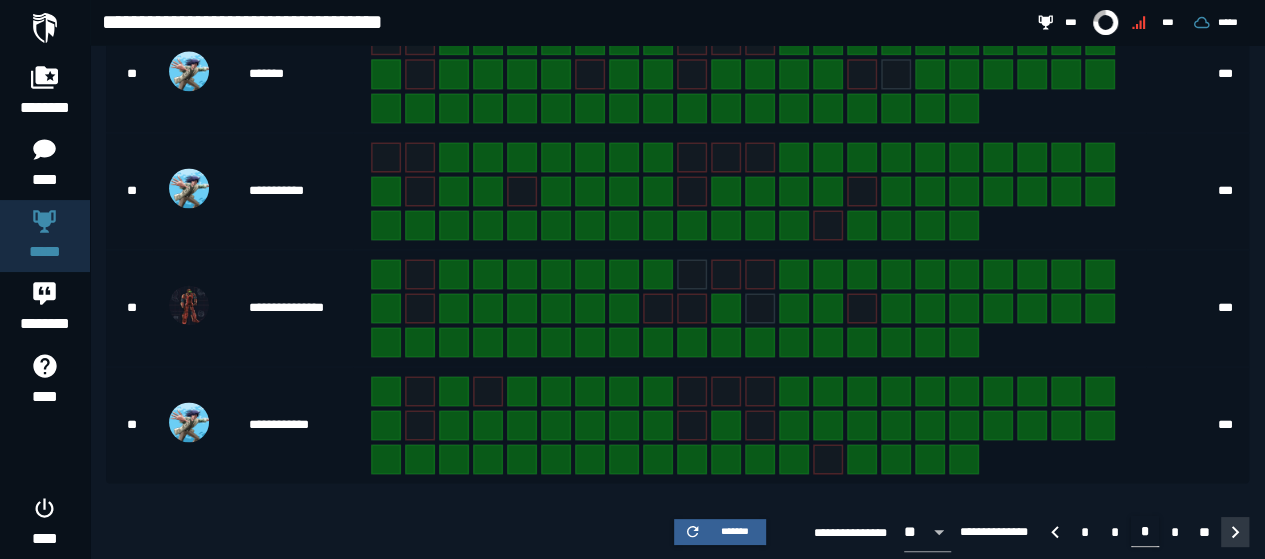 click 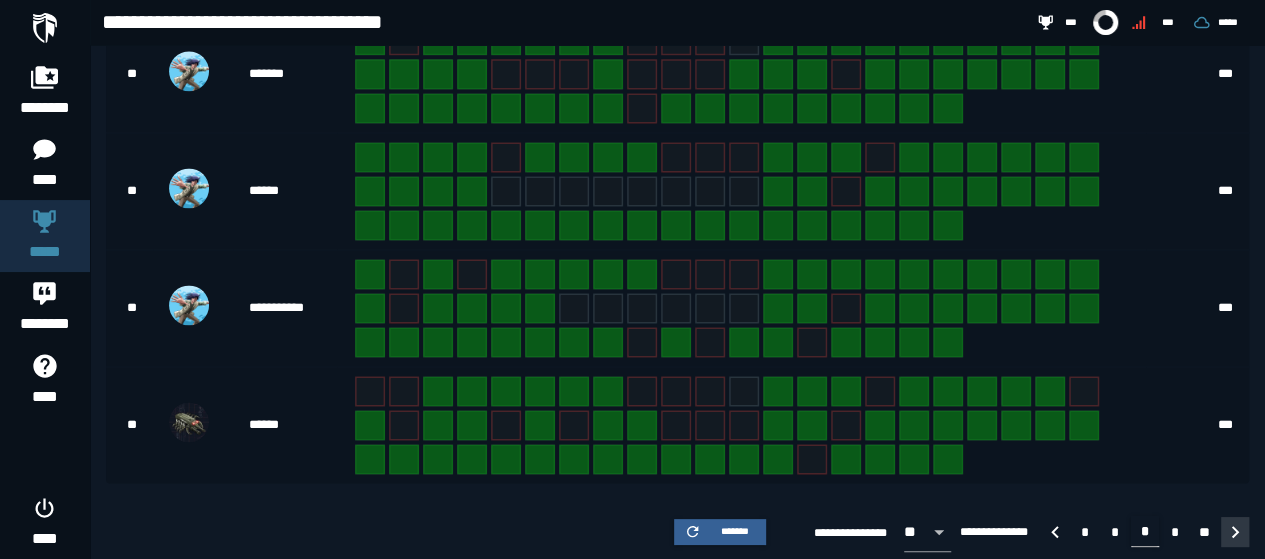 click 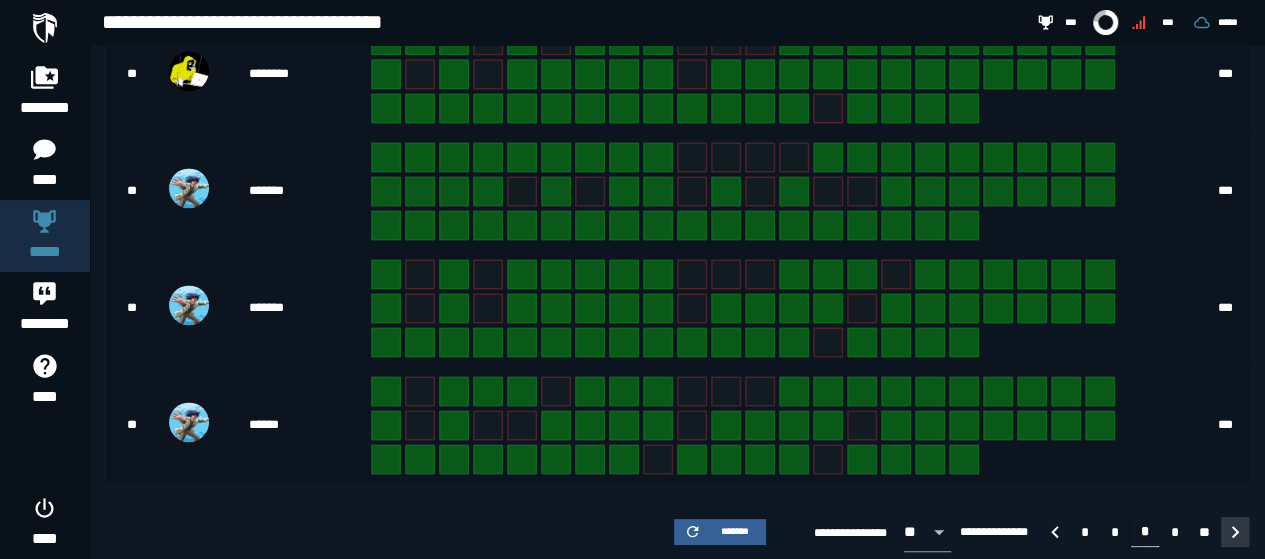 click 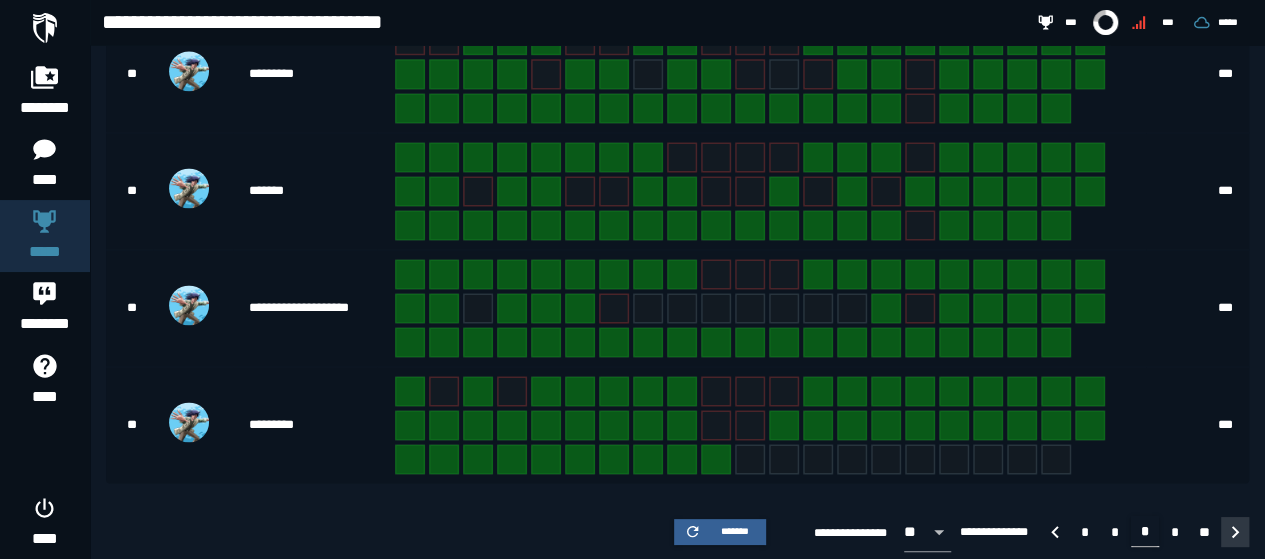 click 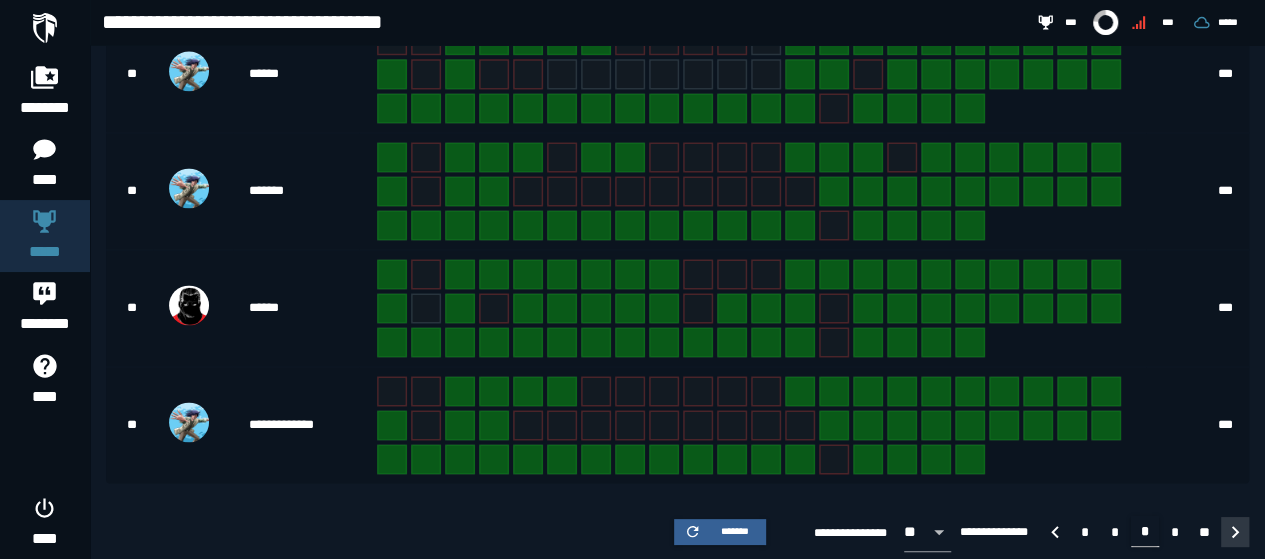 click 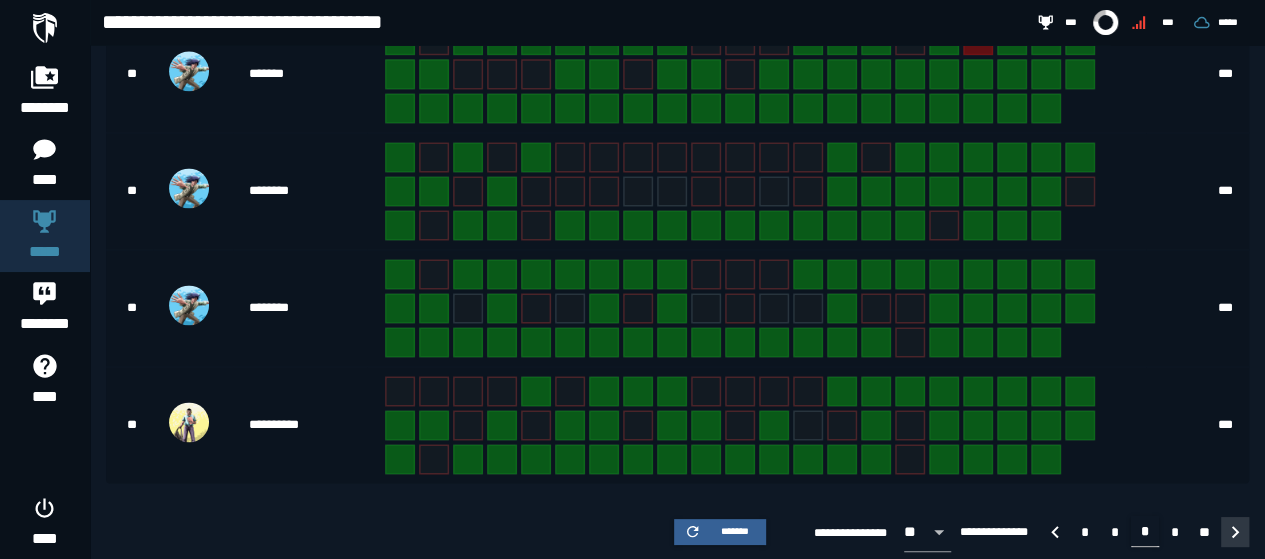click 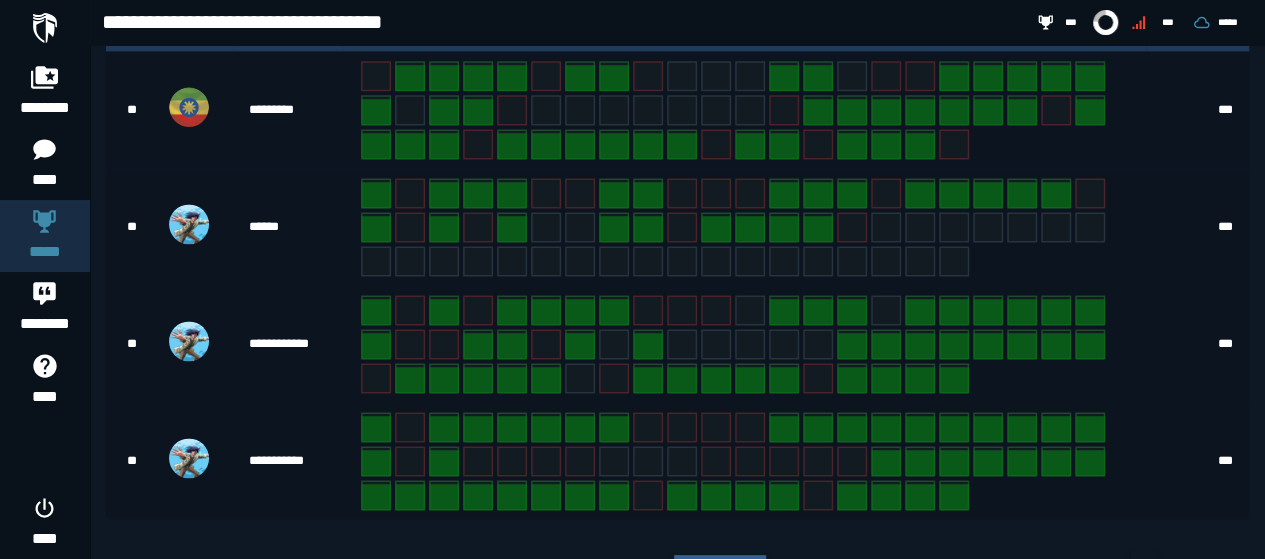scroll, scrollTop: 1336, scrollLeft: 0, axis: vertical 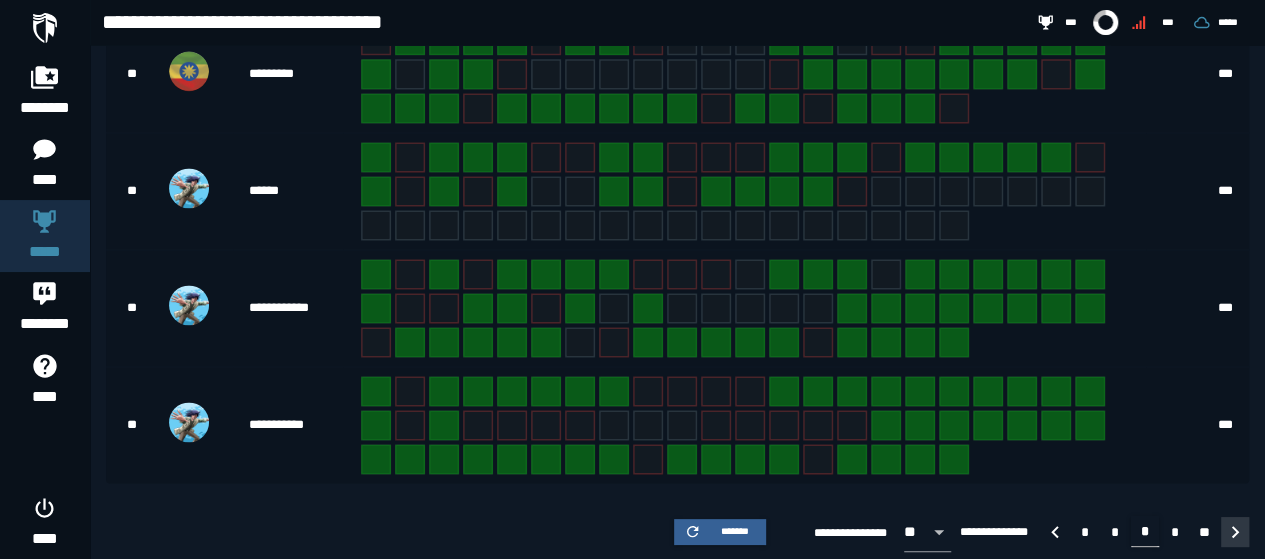 click 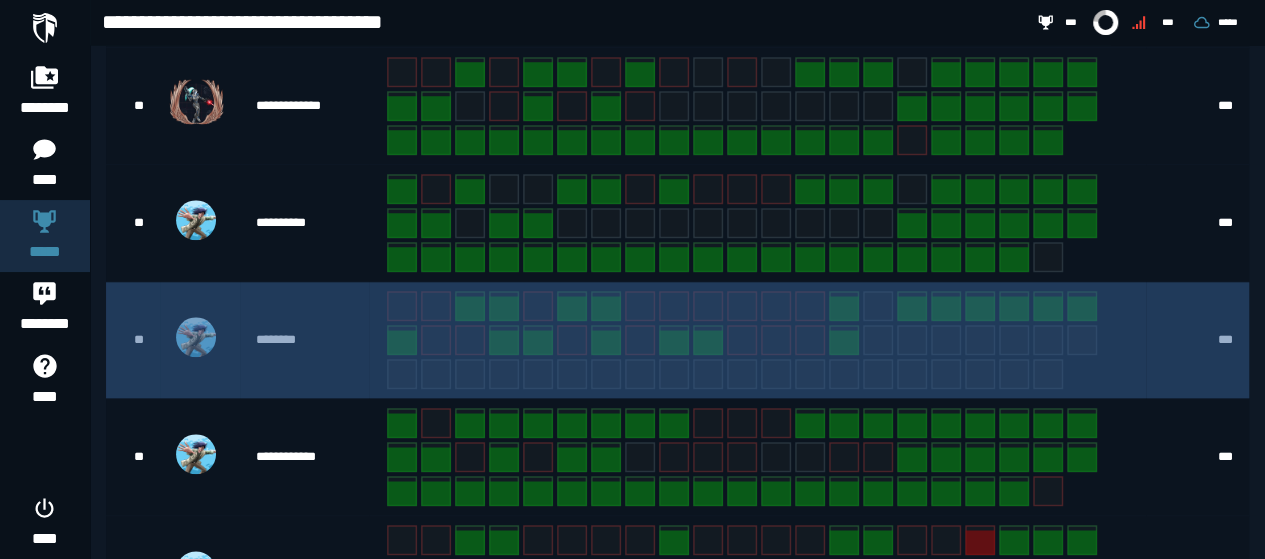 scroll, scrollTop: 936, scrollLeft: 0, axis: vertical 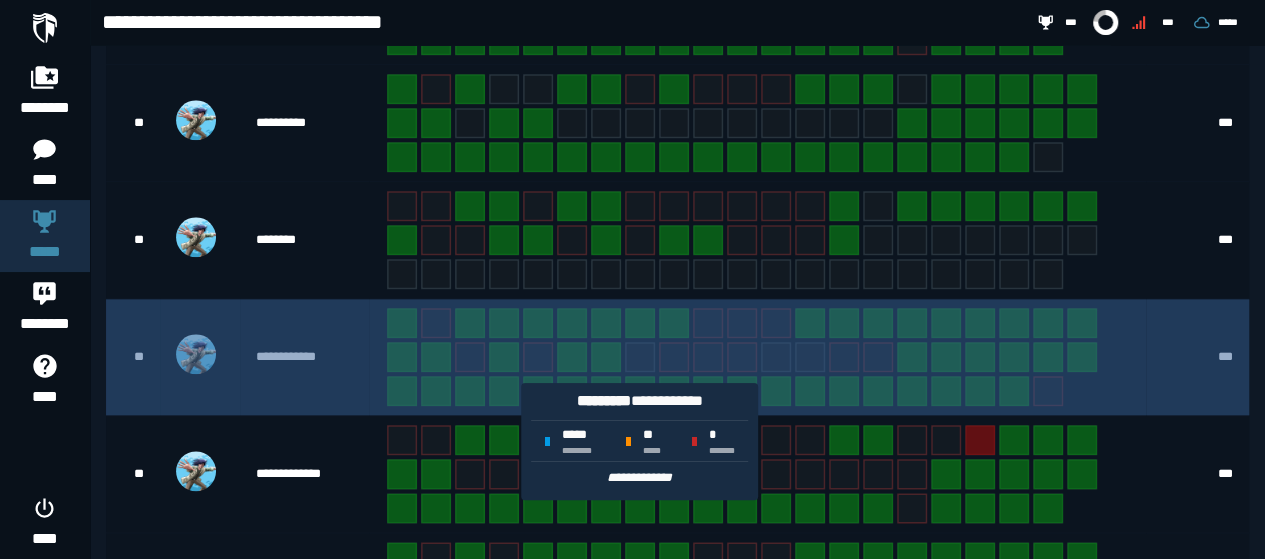 click 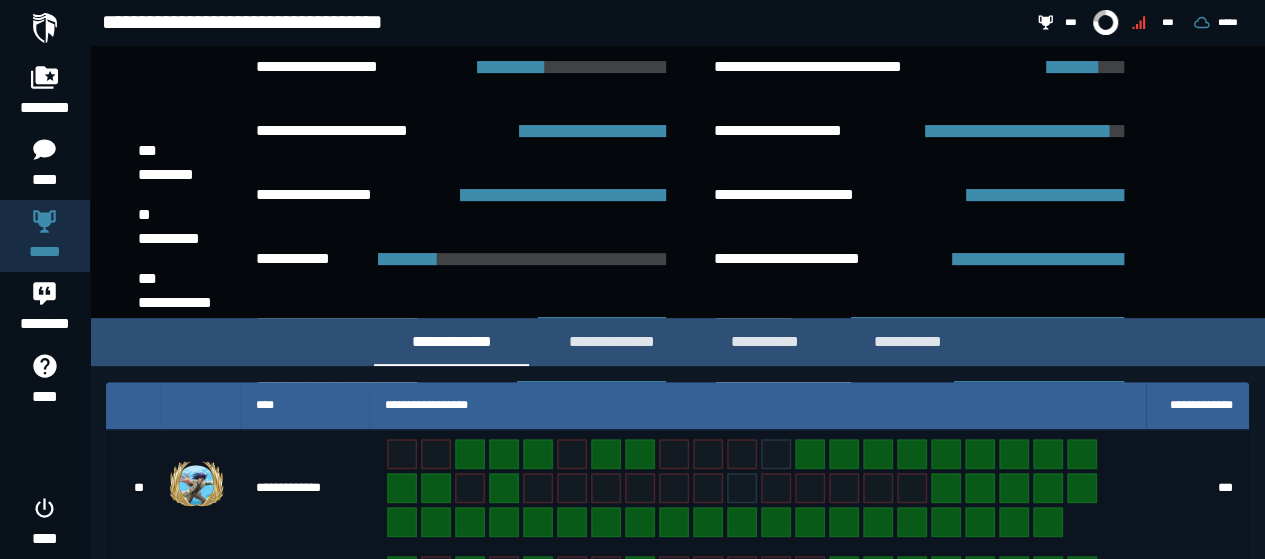 scroll, scrollTop: 400, scrollLeft: 0, axis: vertical 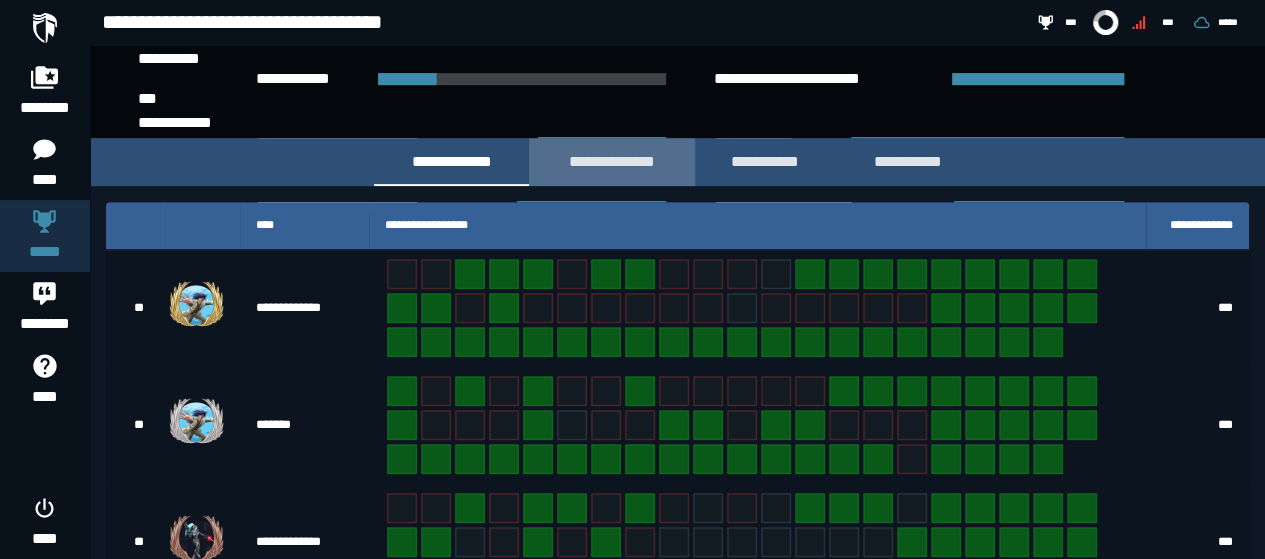 click on "**********" at bounding box center (612, 161) 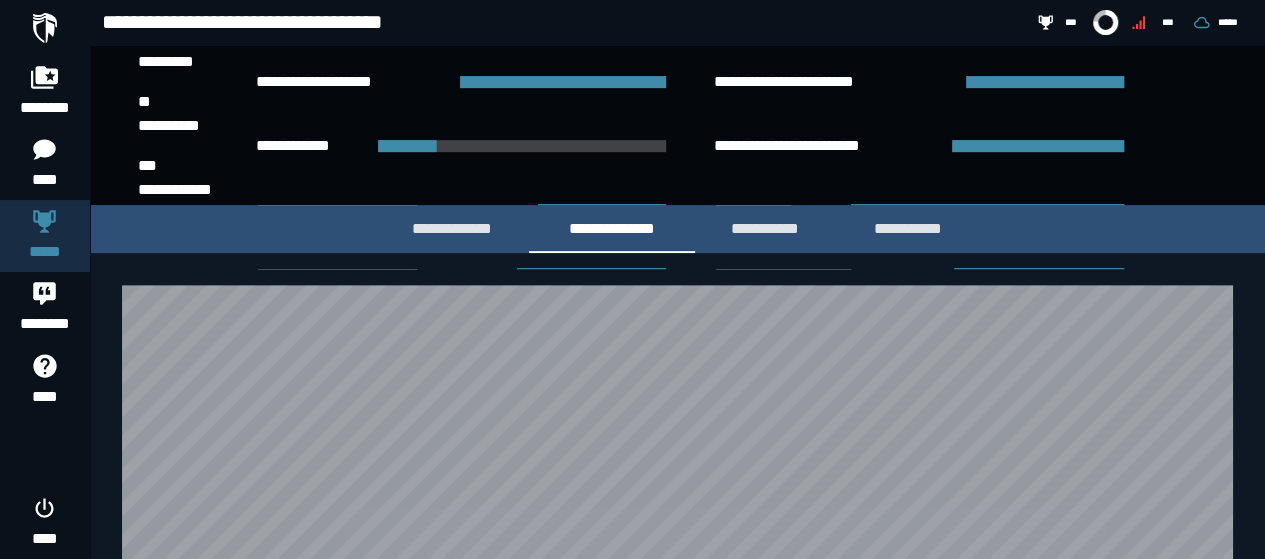 scroll, scrollTop: 314, scrollLeft: 0, axis: vertical 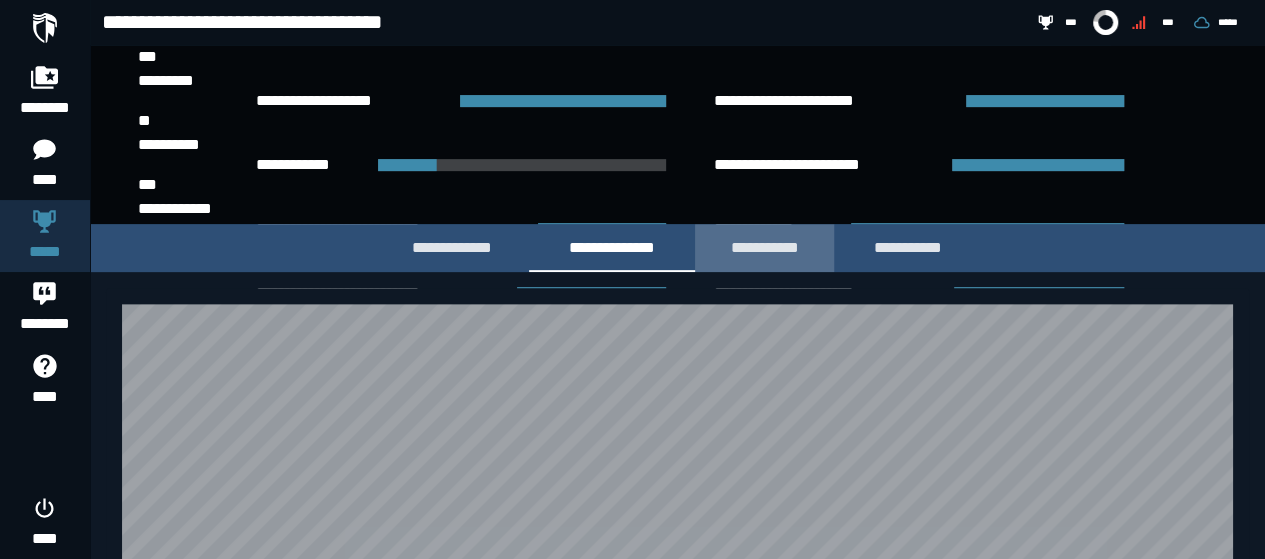 click on "**********" at bounding box center [764, 247] 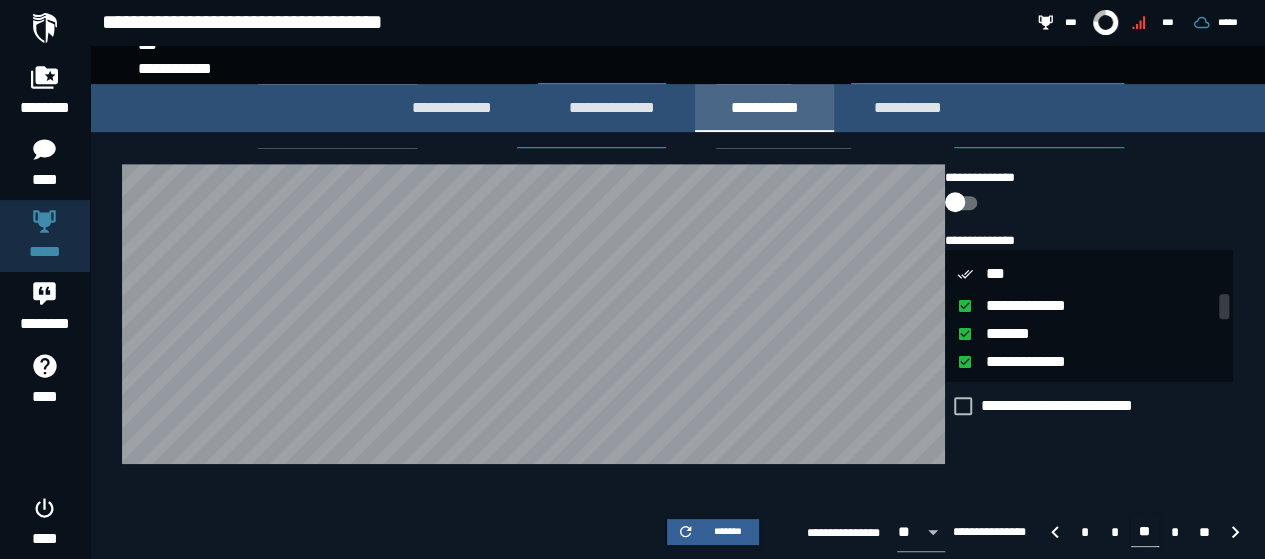 scroll, scrollTop: 454, scrollLeft: 0, axis: vertical 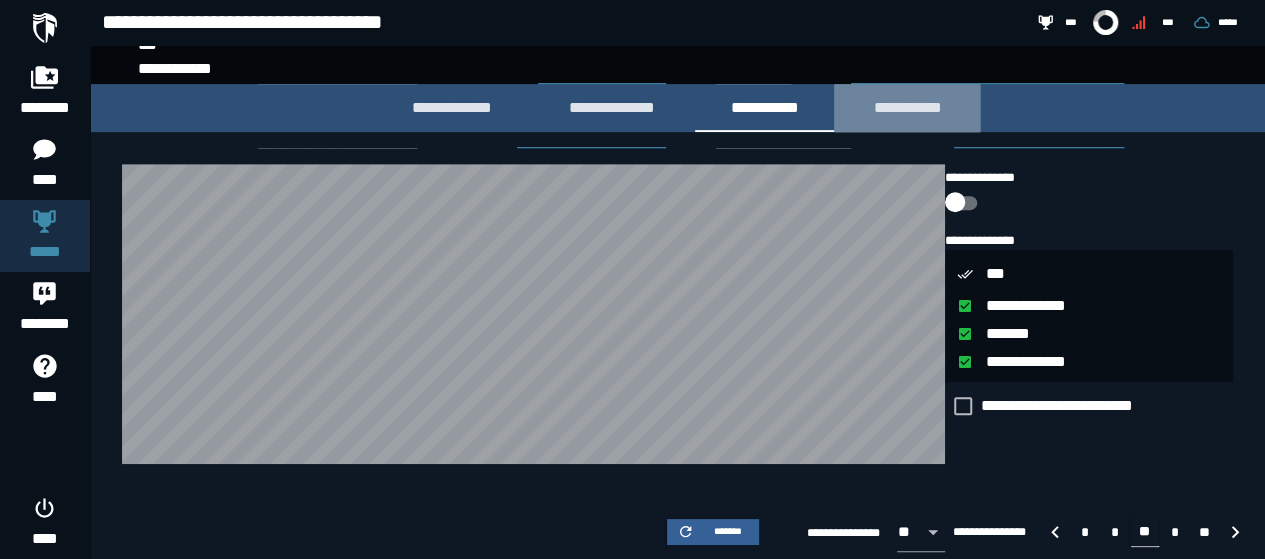 click on "**********" at bounding box center [907, 107] 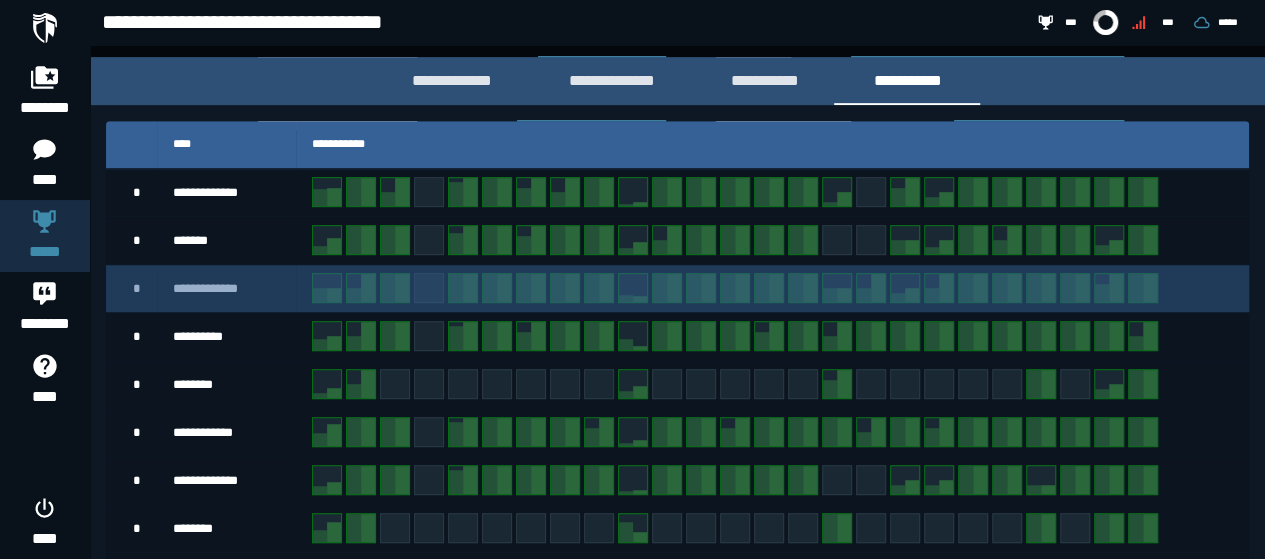 scroll, scrollTop: 350, scrollLeft: 0, axis: vertical 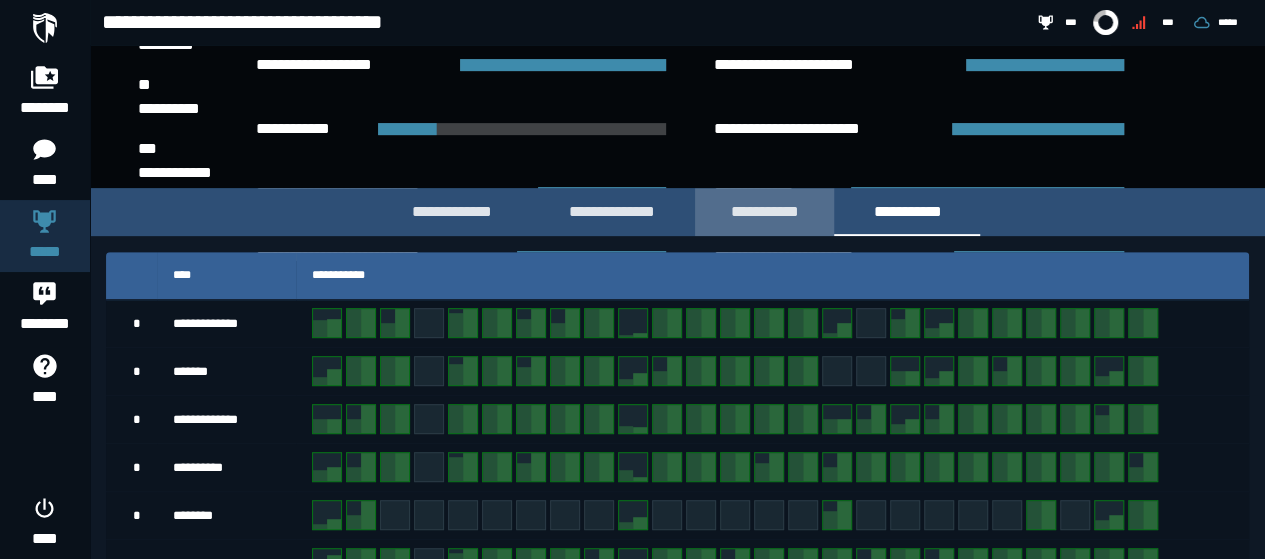 click on "**********" at bounding box center (764, 211) 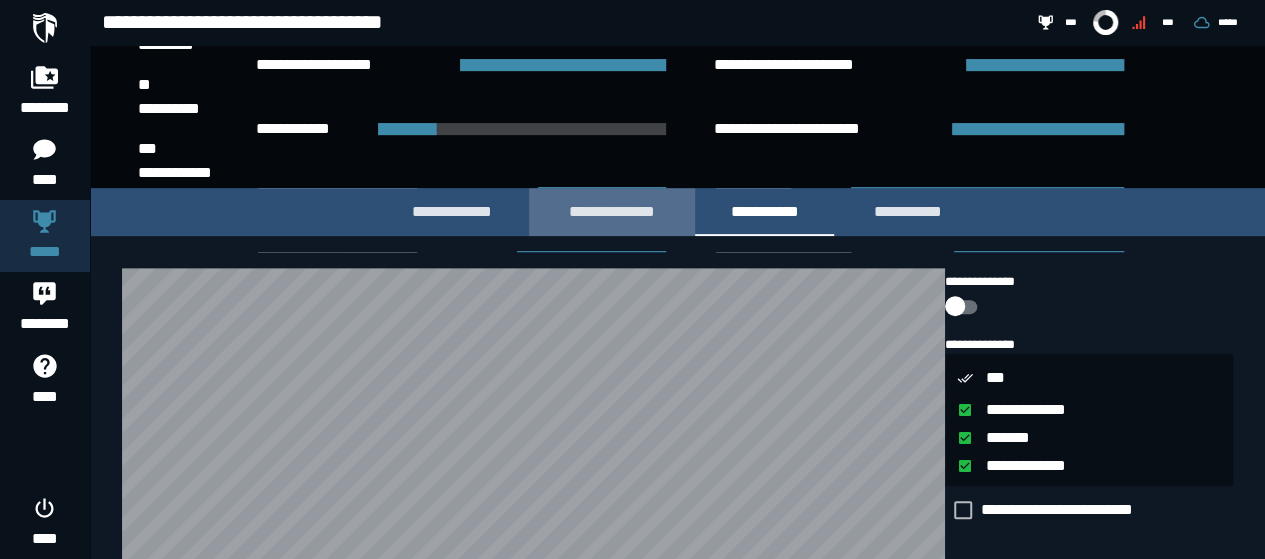 click on "**********" at bounding box center [612, 211] 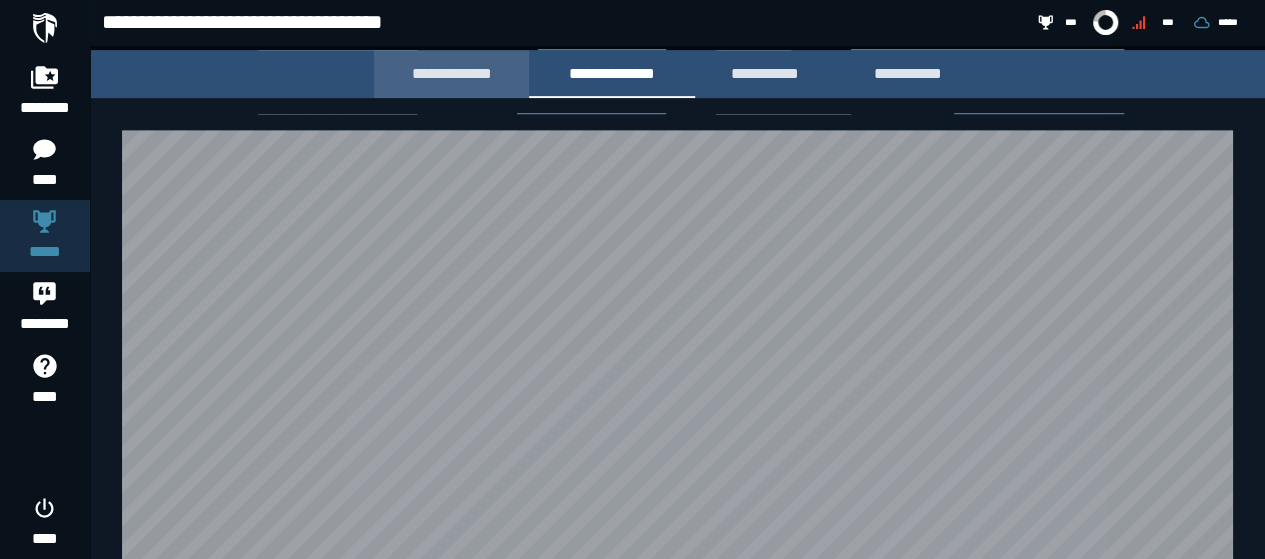 scroll, scrollTop: 450, scrollLeft: 0, axis: vertical 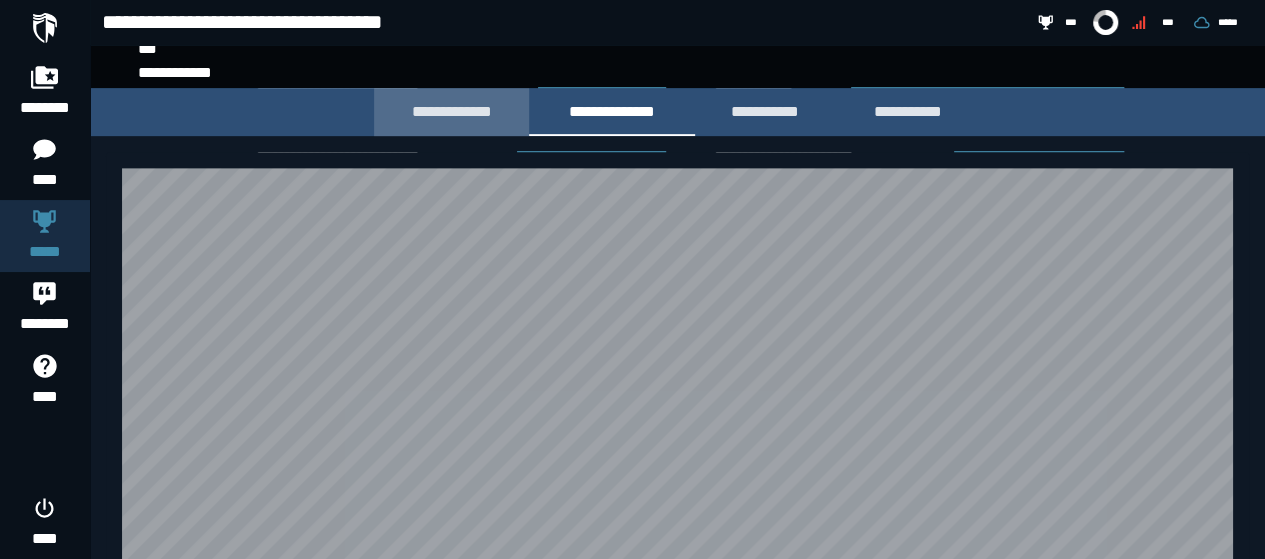 click on "**********" at bounding box center [451, 111] 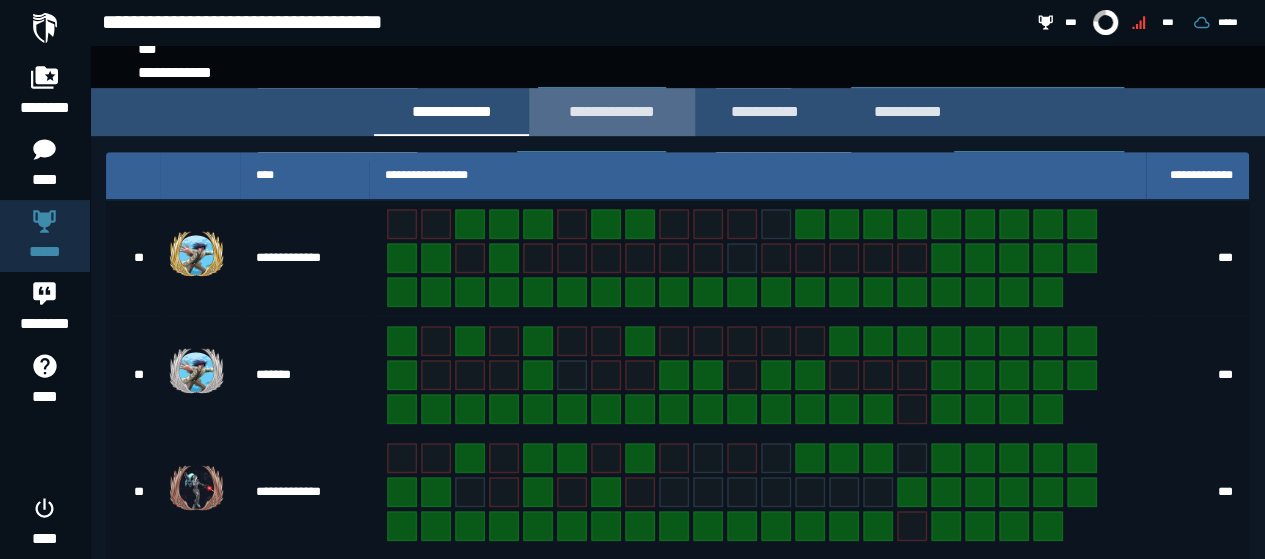 click on "**********" at bounding box center (612, 111) 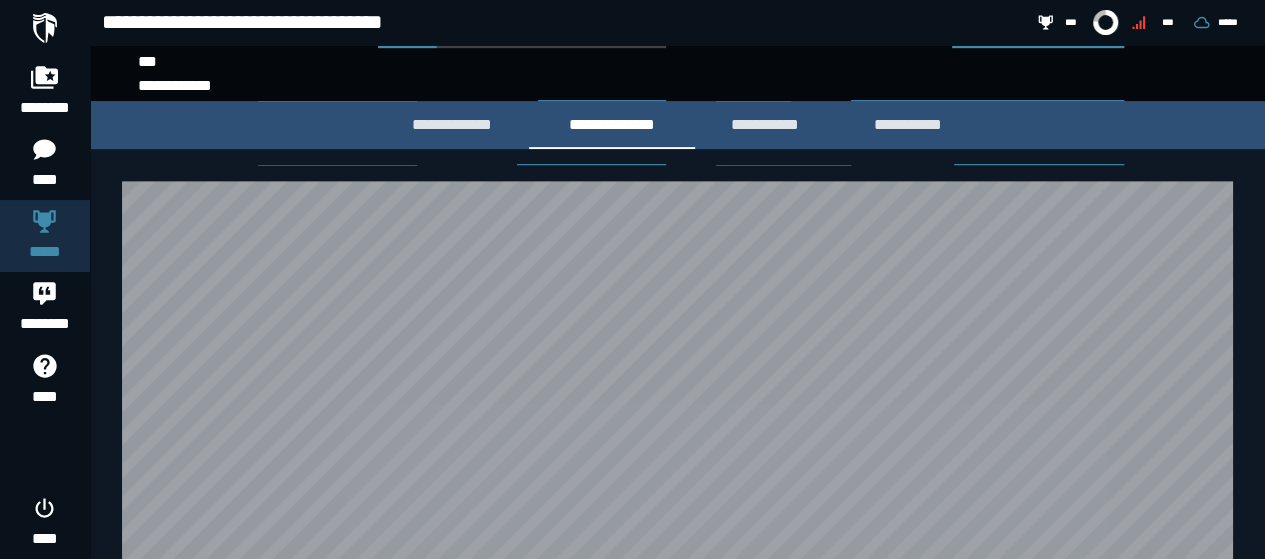 scroll, scrollTop: 450, scrollLeft: 0, axis: vertical 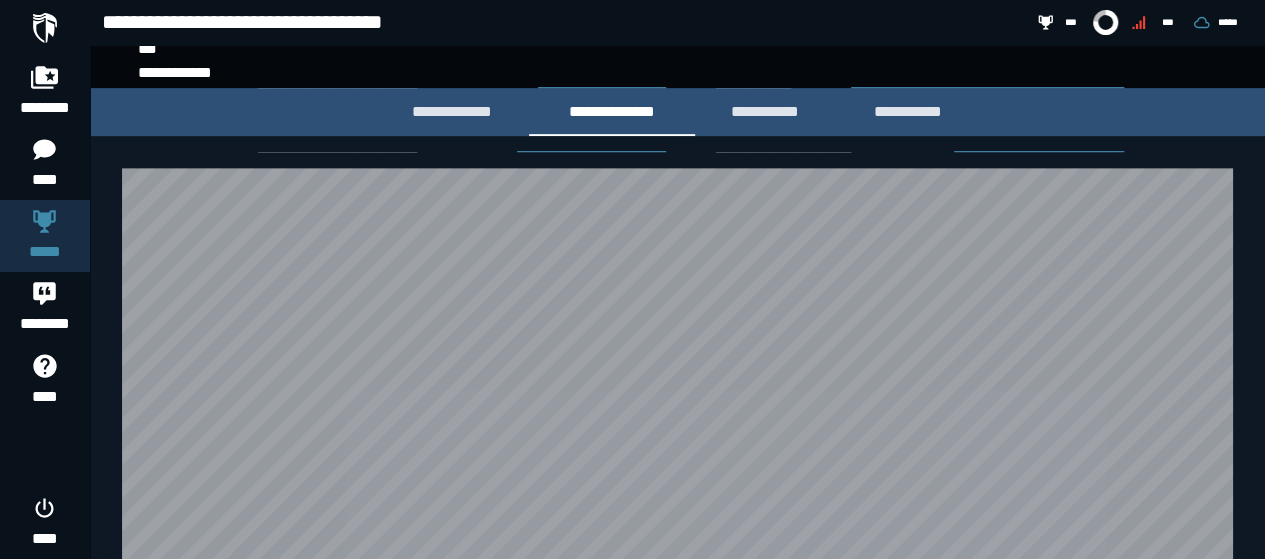 drag, startPoint x: 370, startPoint y: 103, endPoint x: 985, endPoint y: 95, distance: 615.052 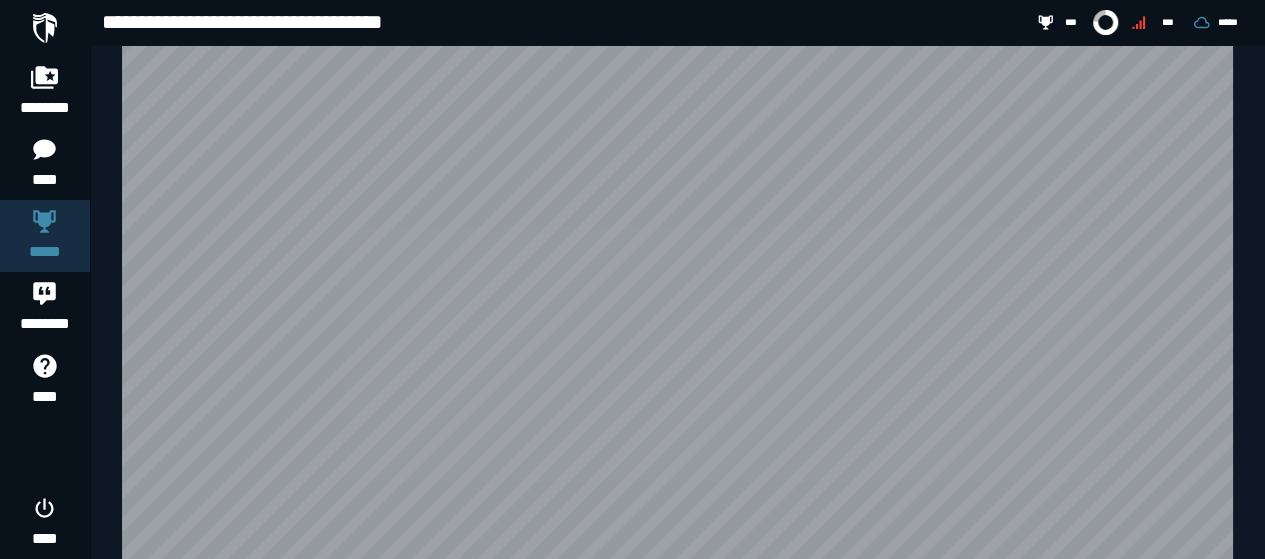 scroll, scrollTop: 514, scrollLeft: 0, axis: vertical 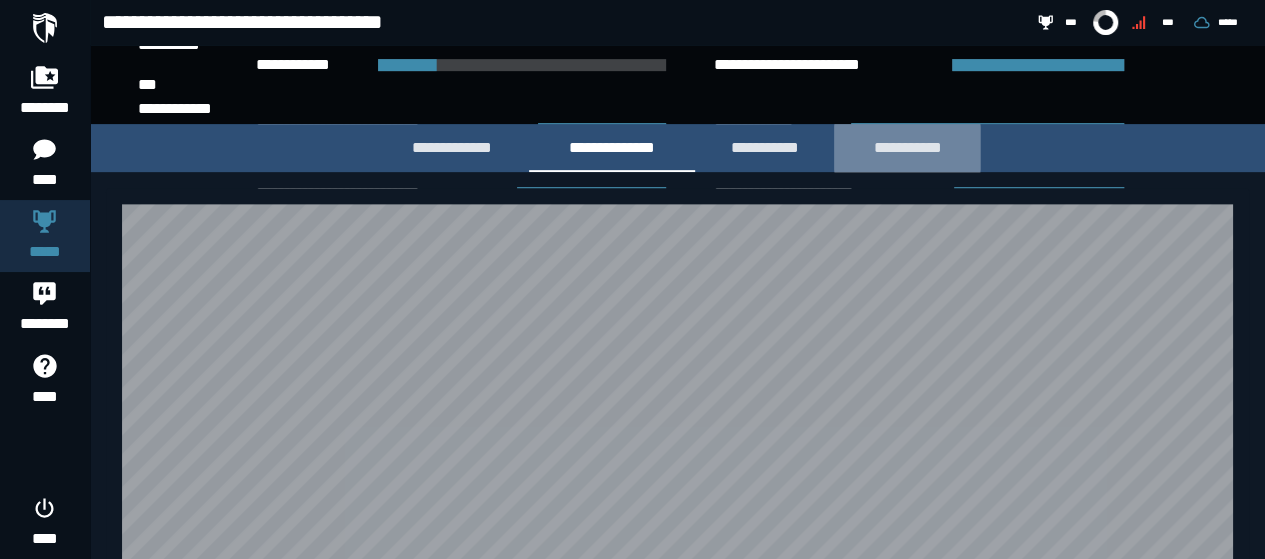 click on "**********" at bounding box center [907, 147] 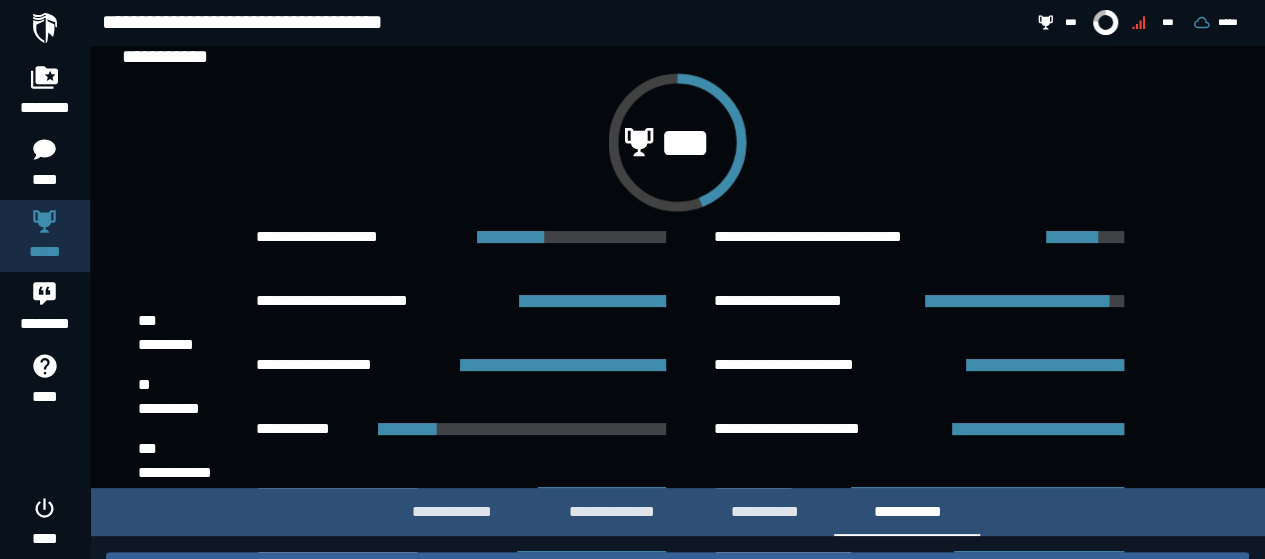 scroll, scrollTop: 0, scrollLeft: 0, axis: both 